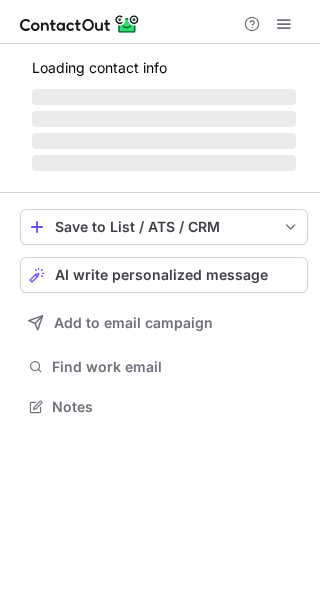 scroll, scrollTop: 0, scrollLeft: 0, axis: both 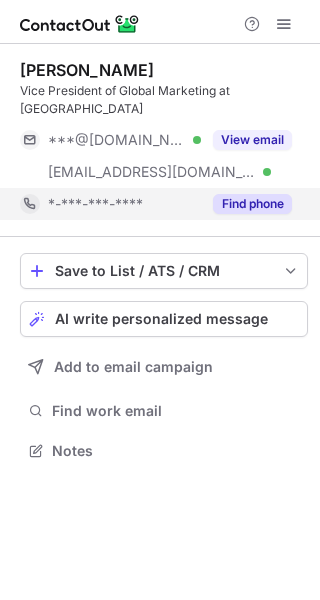 click on "Find phone" at bounding box center (252, 204) 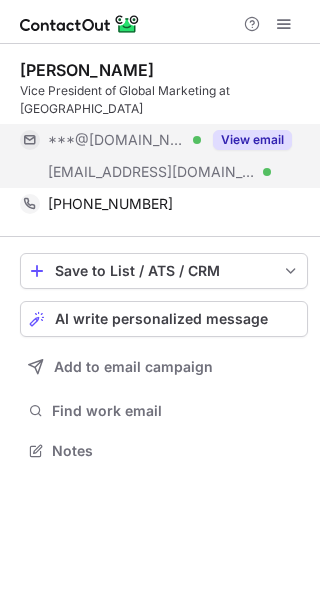 click on "View email" at bounding box center (252, 140) 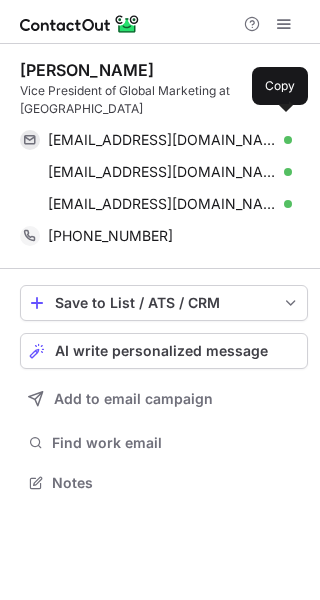 scroll, scrollTop: 10, scrollLeft: 10, axis: both 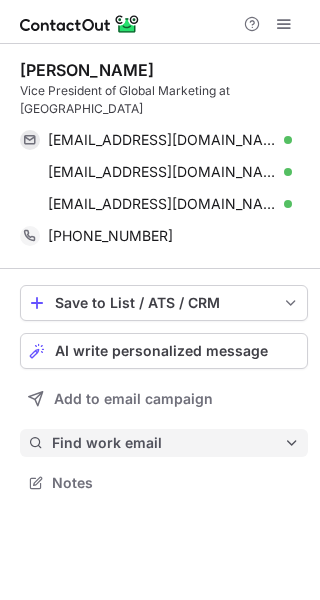 click on "Find work email" at bounding box center [168, 443] 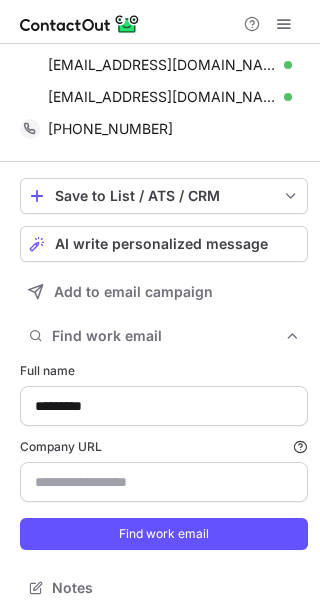 scroll, scrollTop: 0, scrollLeft: 0, axis: both 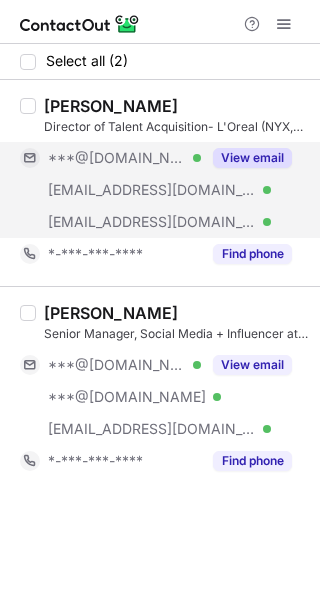 click on "View email" at bounding box center [252, 158] 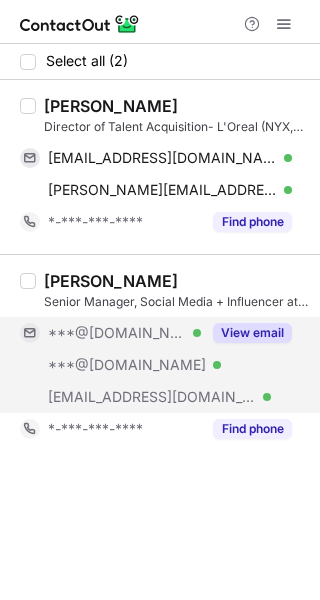 click on "View email" at bounding box center (246, 333) 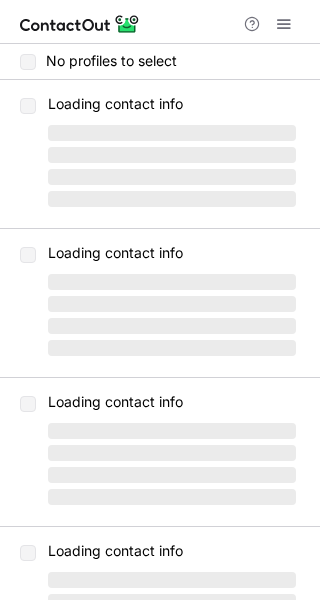 scroll, scrollTop: 0, scrollLeft: 0, axis: both 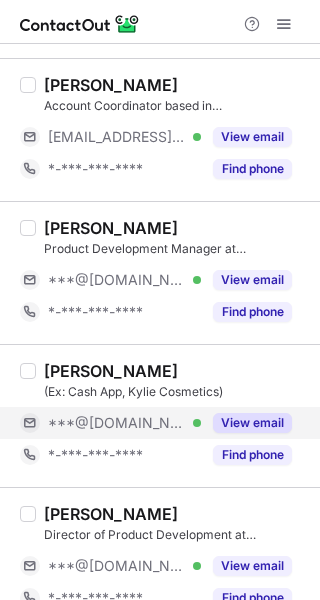 click on "View email" at bounding box center (252, 423) 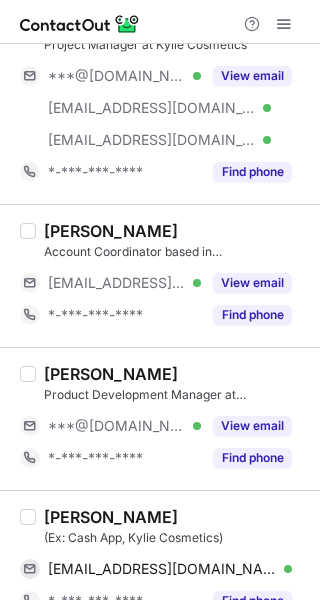 scroll, scrollTop: 0, scrollLeft: 0, axis: both 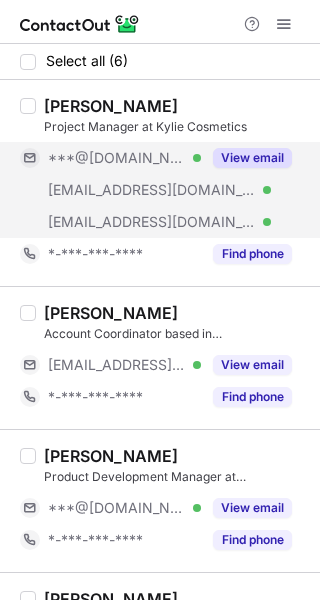 click on "View email" at bounding box center [252, 158] 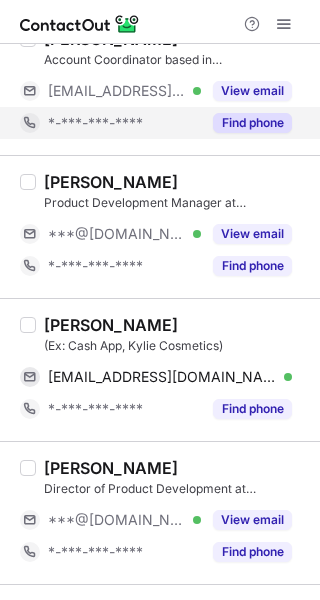 scroll, scrollTop: 433, scrollLeft: 0, axis: vertical 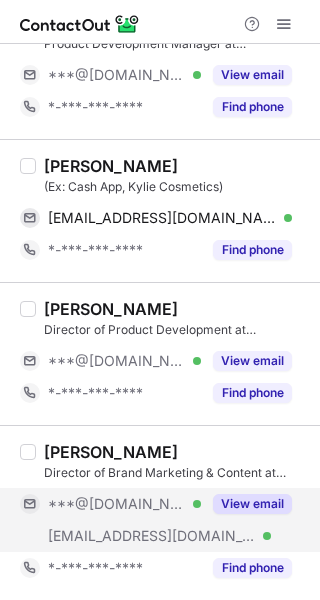 click on "View email" at bounding box center [252, 504] 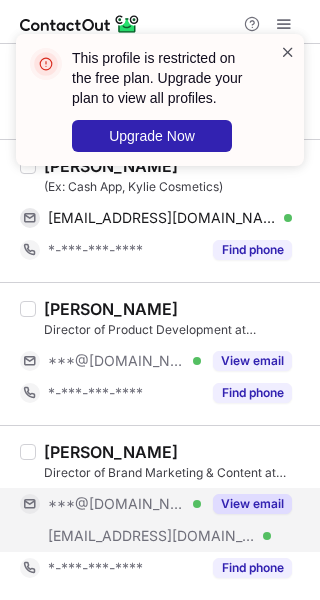 click at bounding box center [288, 52] 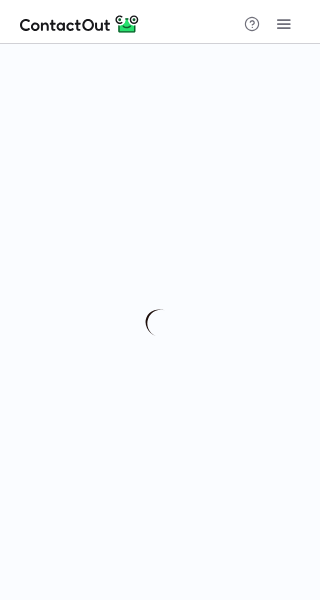 scroll, scrollTop: 0, scrollLeft: 0, axis: both 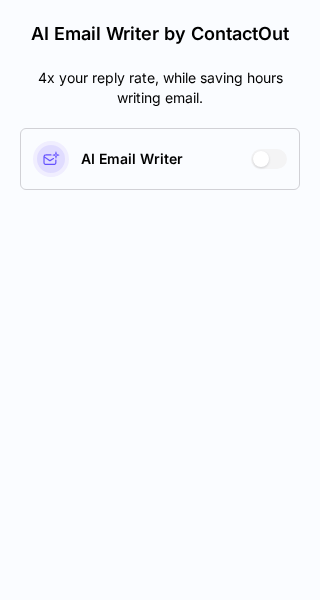 click at bounding box center (261, 159) 